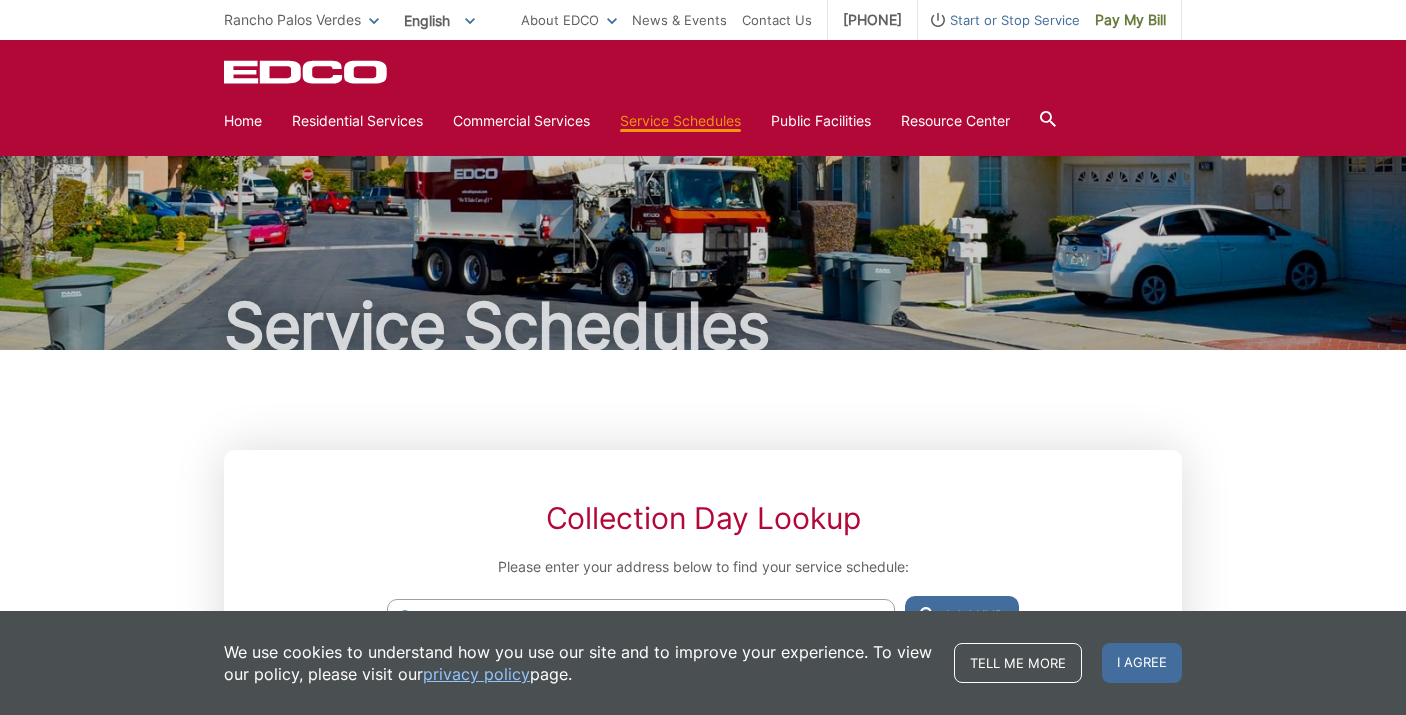 scroll, scrollTop: 334, scrollLeft: 0, axis: vertical 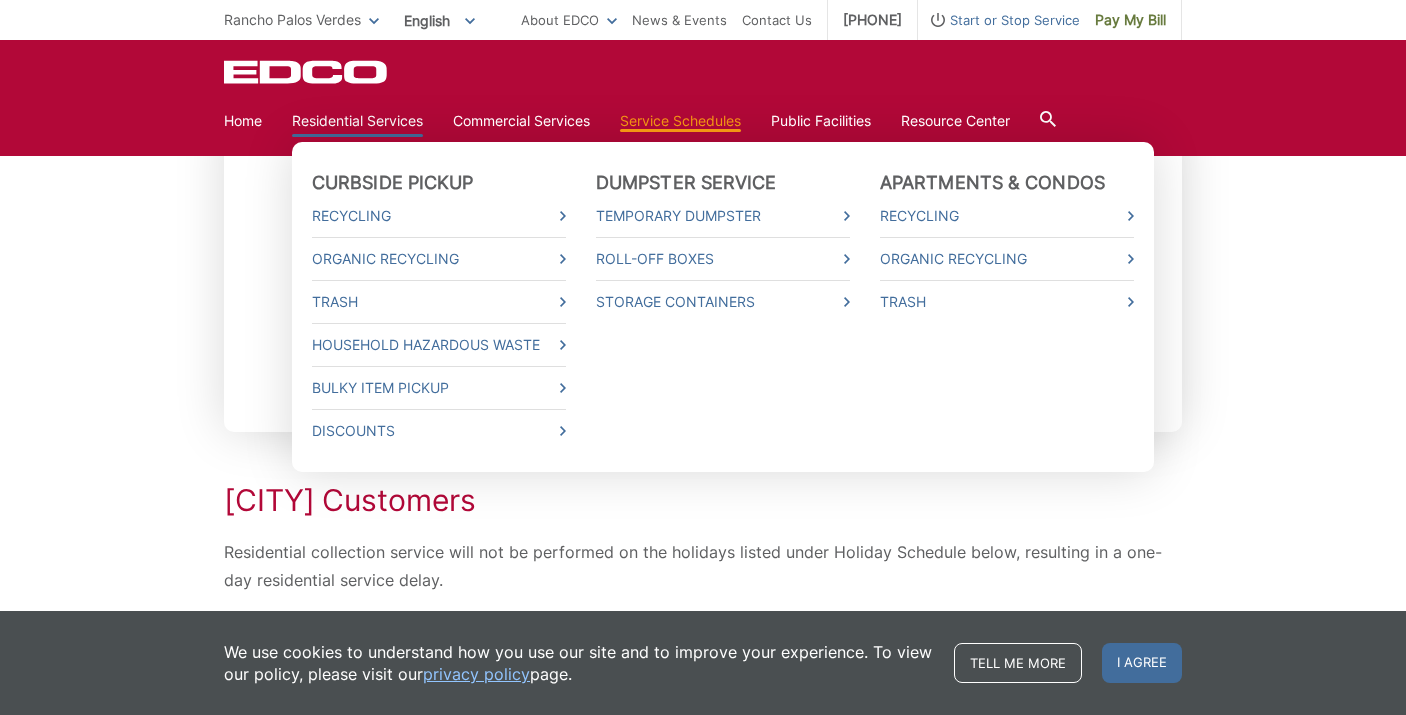 click on "Residential Services" at bounding box center [357, 121] 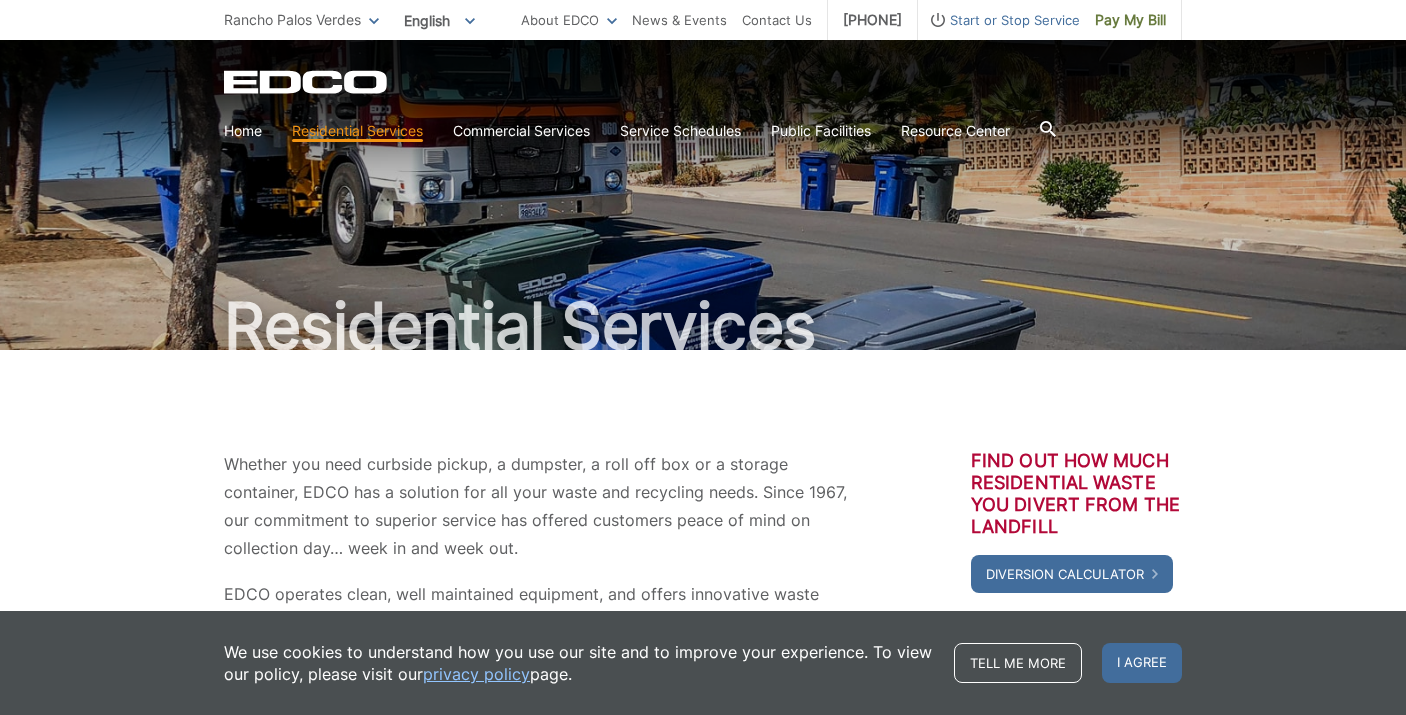 scroll, scrollTop: 0, scrollLeft: 0, axis: both 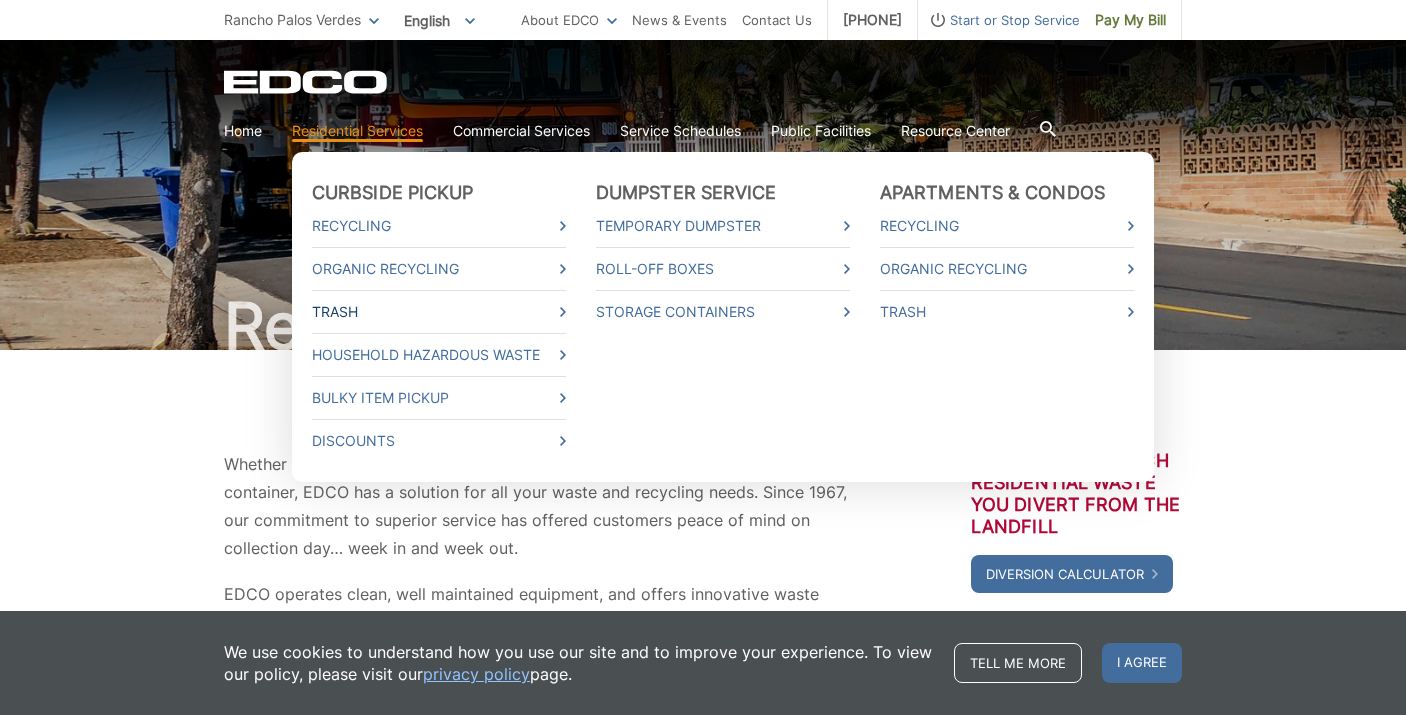 click on "Trash" at bounding box center (439, 312) 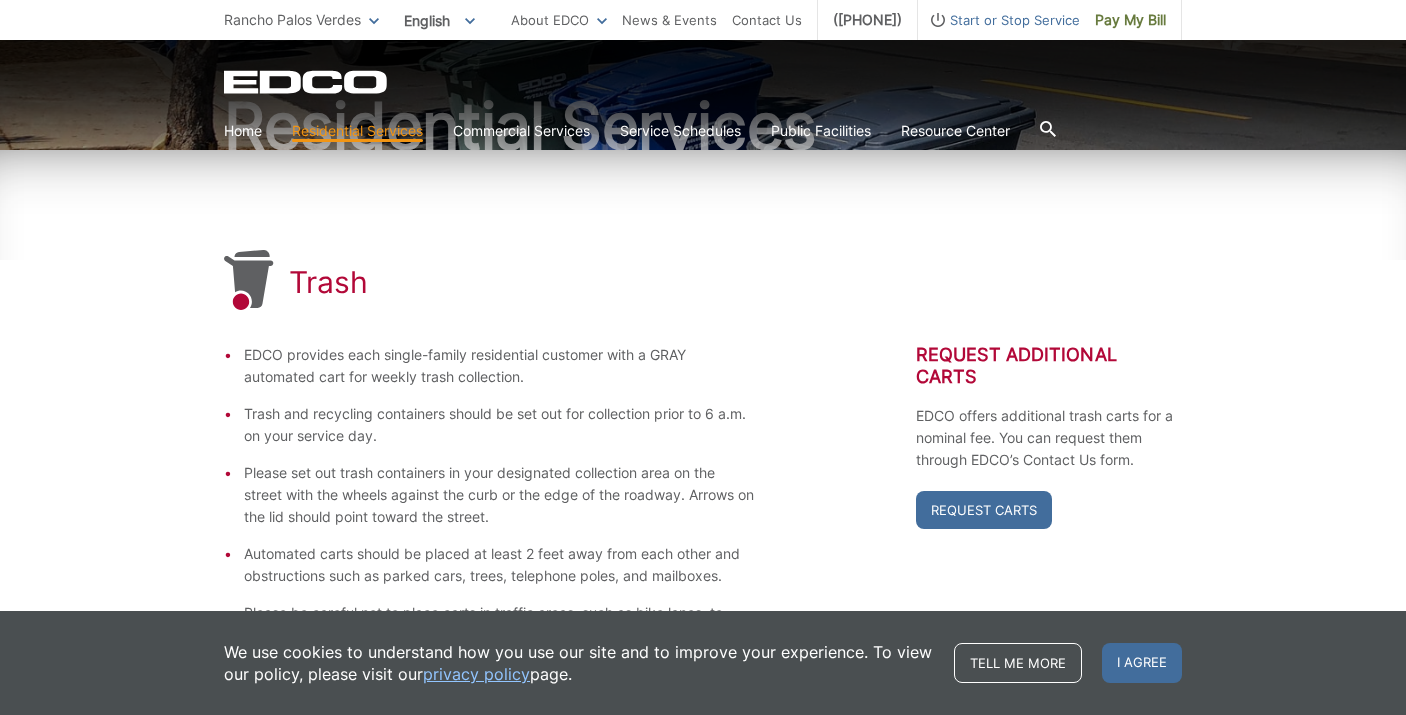 scroll, scrollTop: 322, scrollLeft: 0, axis: vertical 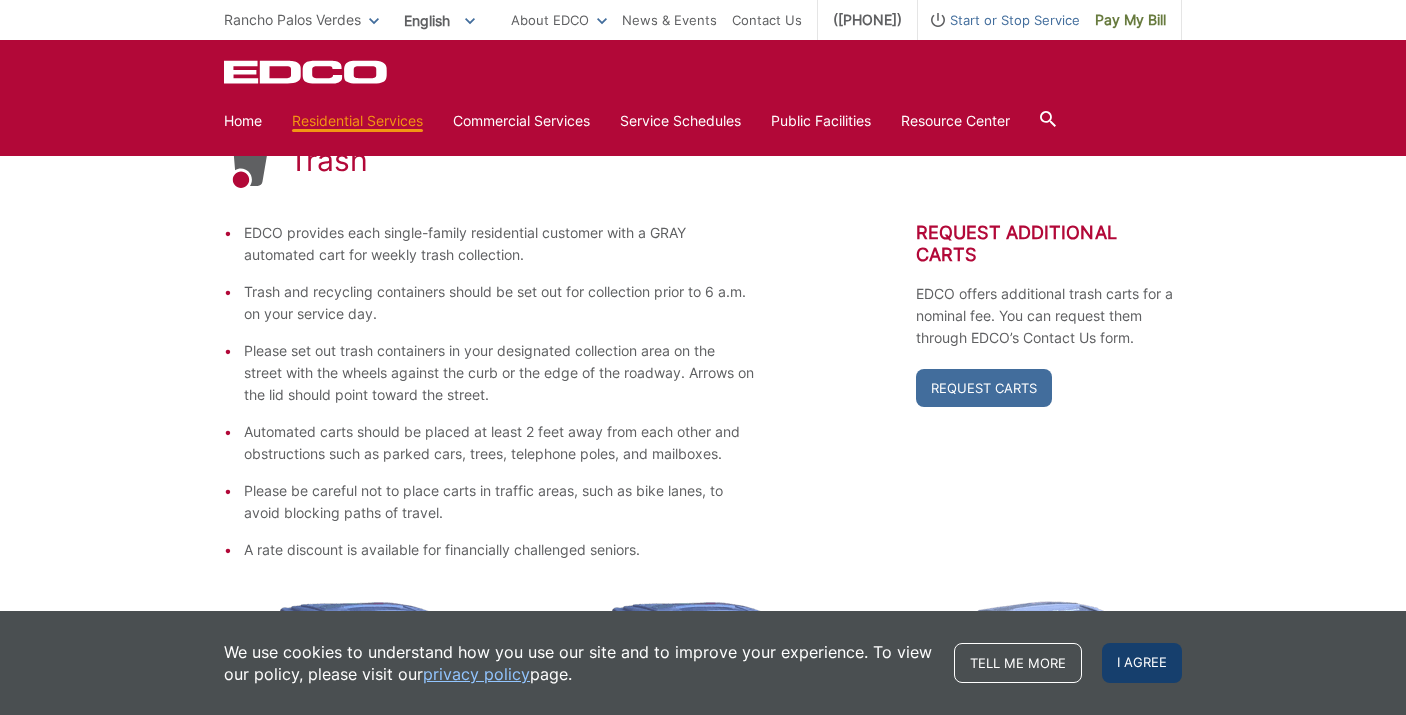 click on "I agree" at bounding box center (1142, 663) 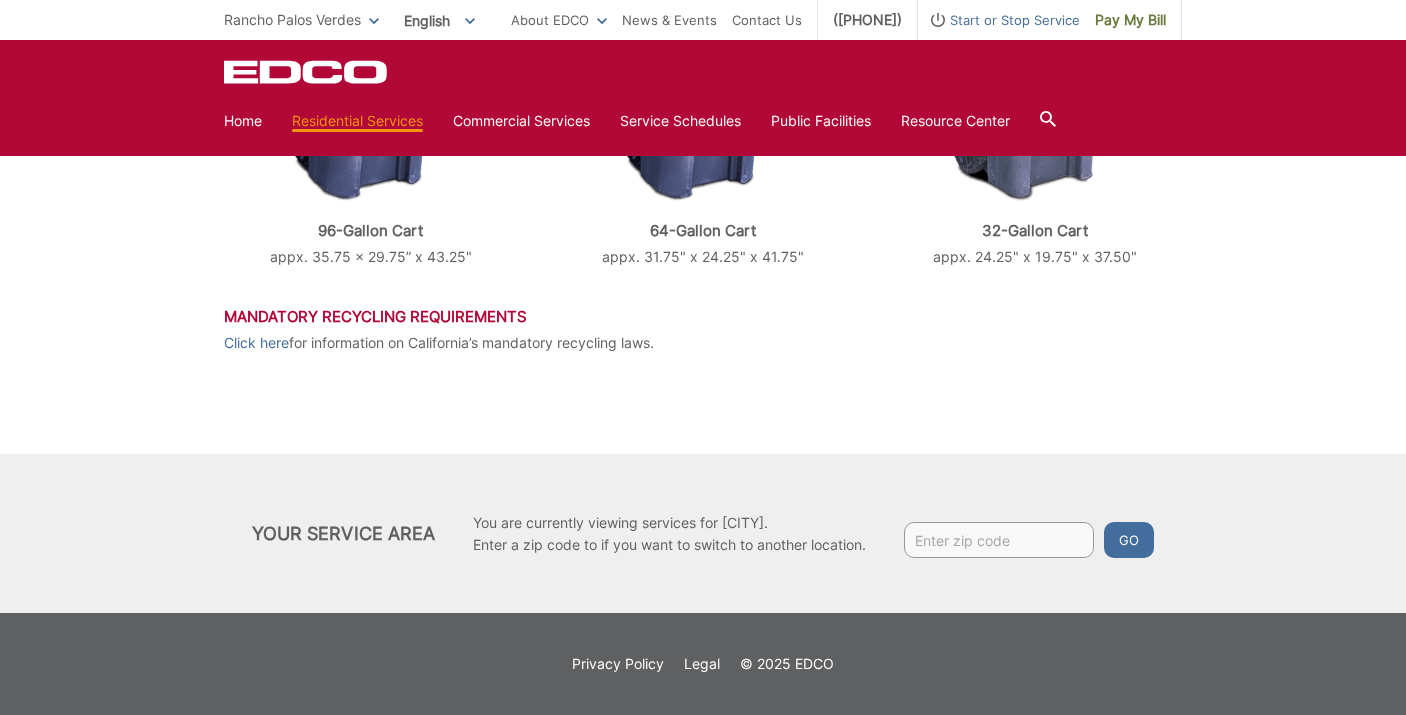 scroll, scrollTop: 1120, scrollLeft: 0, axis: vertical 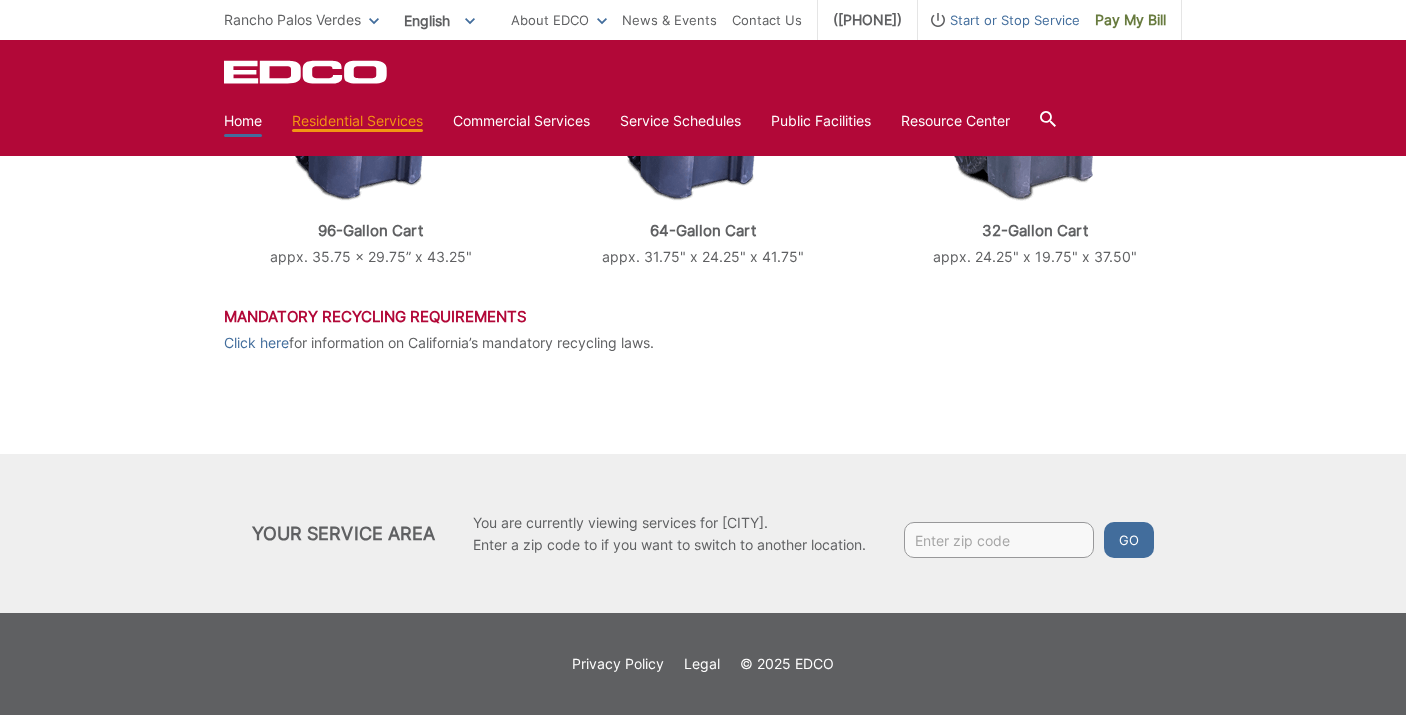click on "Home" at bounding box center (243, 121) 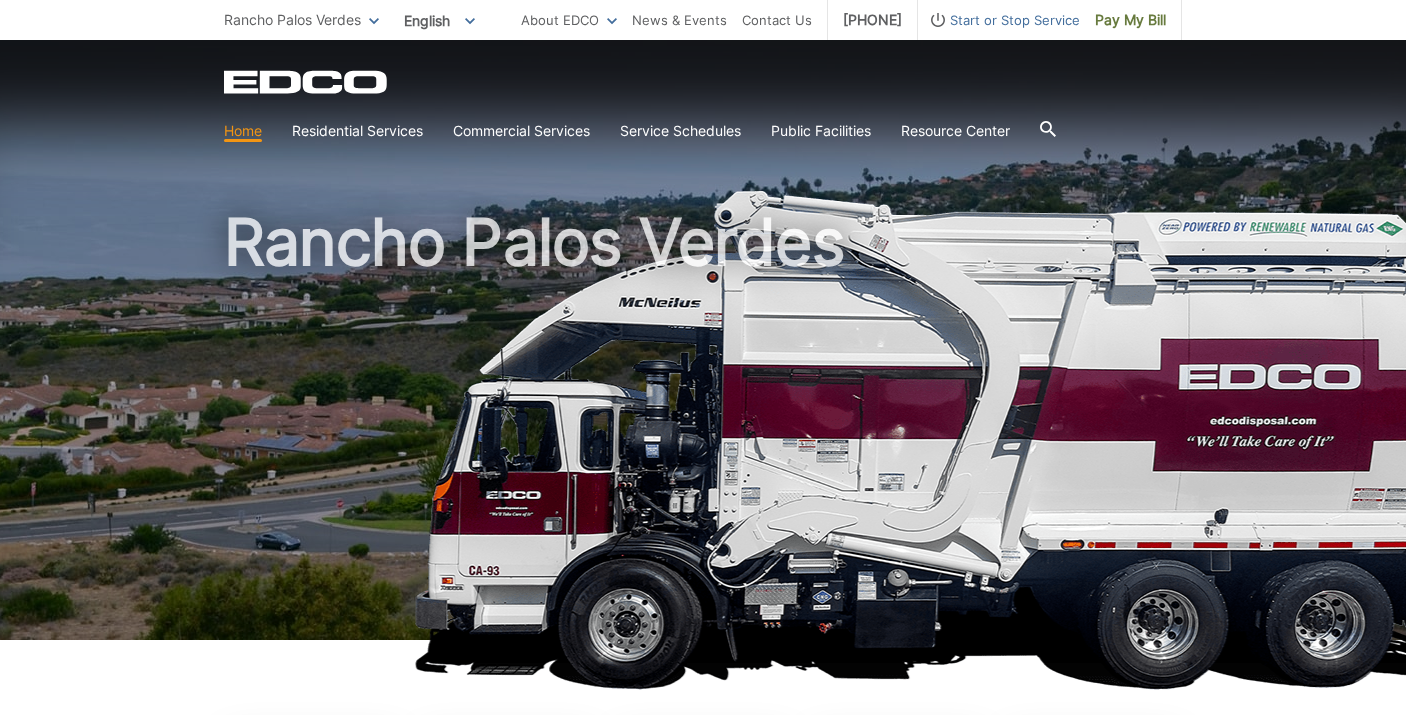 scroll, scrollTop: 0, scrollLeft: 0, axis: both 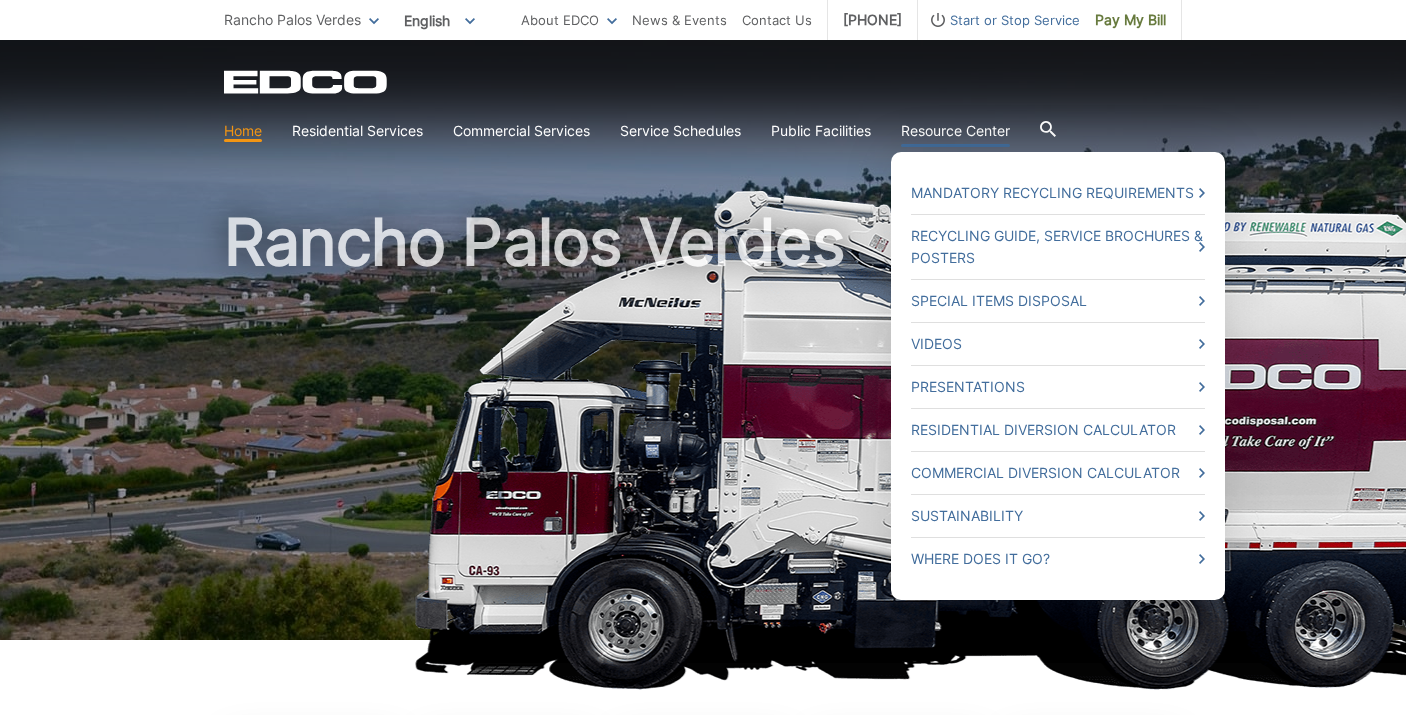click on "Resource Center" at bounding box center [955, 131] 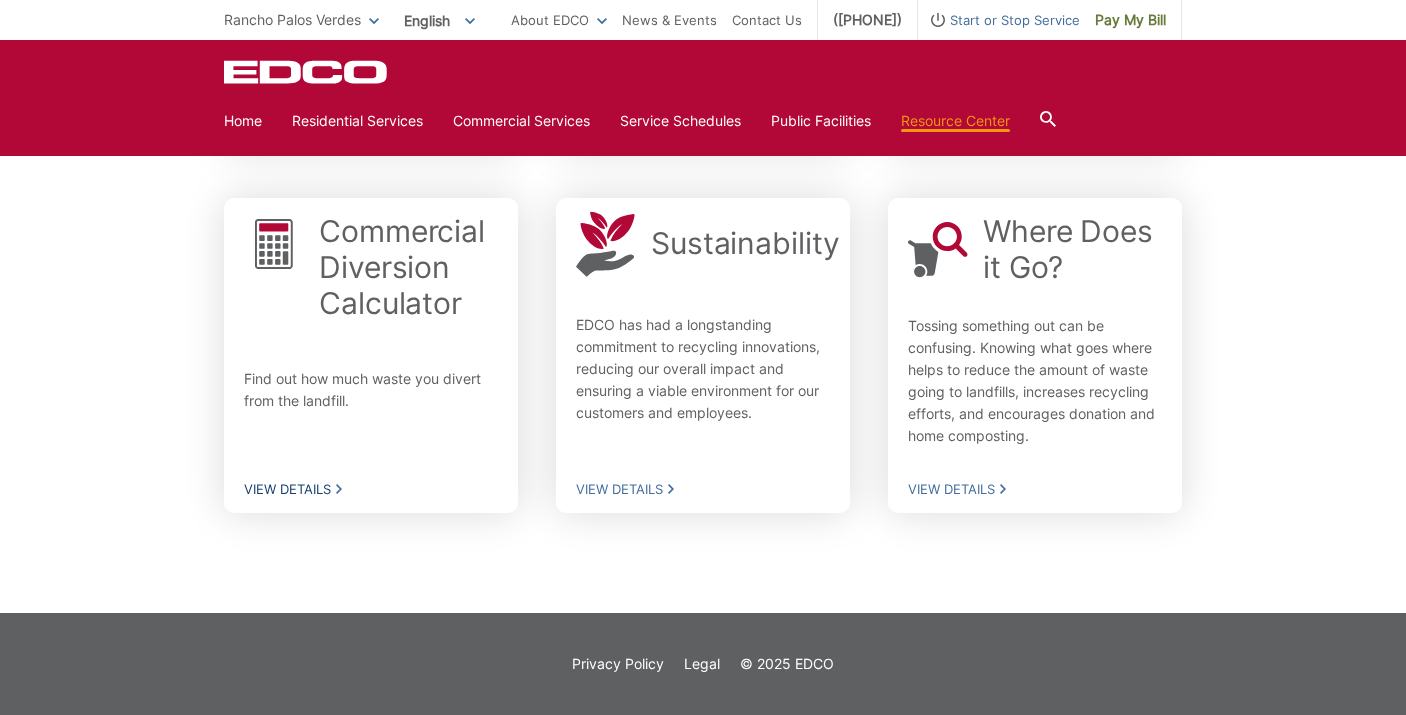 scroll, scrollTop: 1396, scrollLeft: 0, axis: vertical 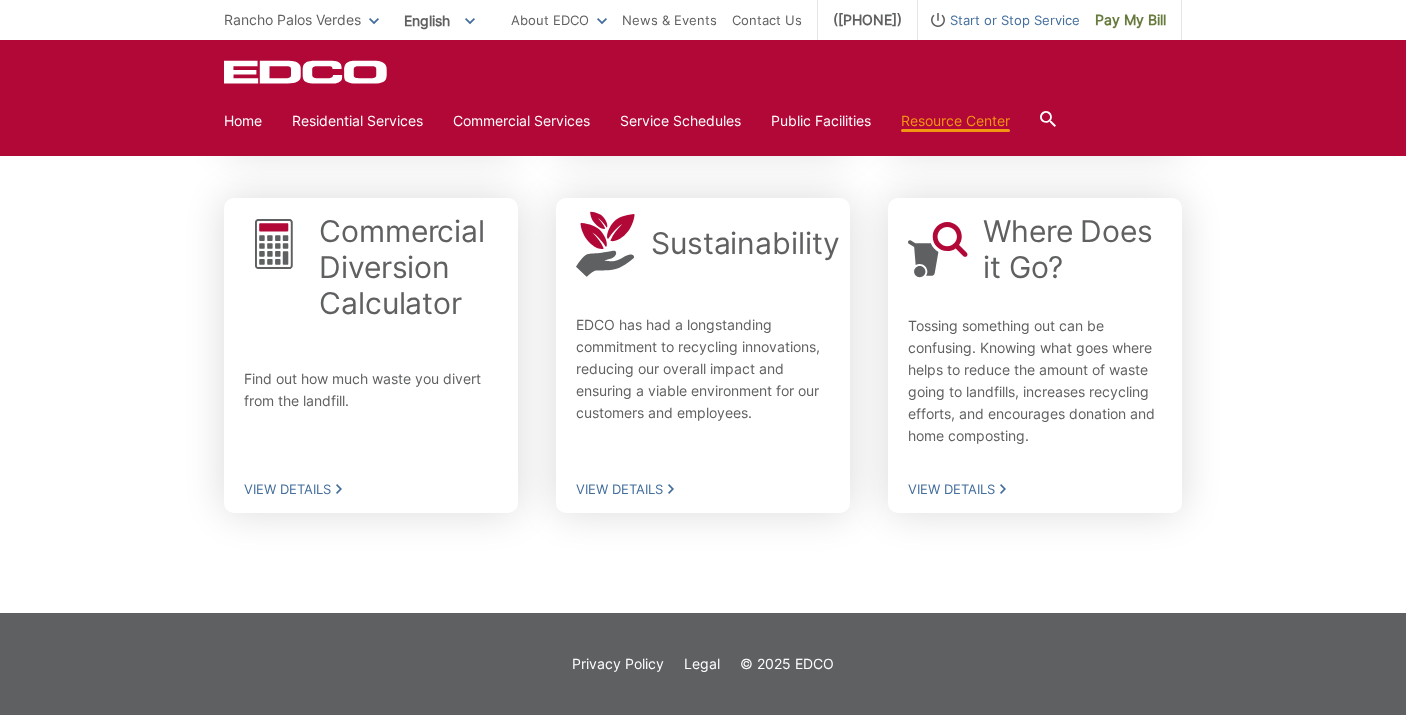 click on "Home
Residential Services
Curbside Pickup
Recycling
Organic Recycling
Trash
Household Hazardous Waste
Bulky Item Pickup
Discounts
Dumpster Service
Temporary Dumpster
Roll-Off Boxes
Storage Containers
Apartments & Condos
Recycling
Organic Recycling
Trash
Commercial Services
Commercial Services
Recycling
Trash
Roll-Off Boxes
Forklift Maintenance
Construction & Demolition
Dumpsters
Roll-Off Boxes
Storage Containers" at bounding box center (703, 121) 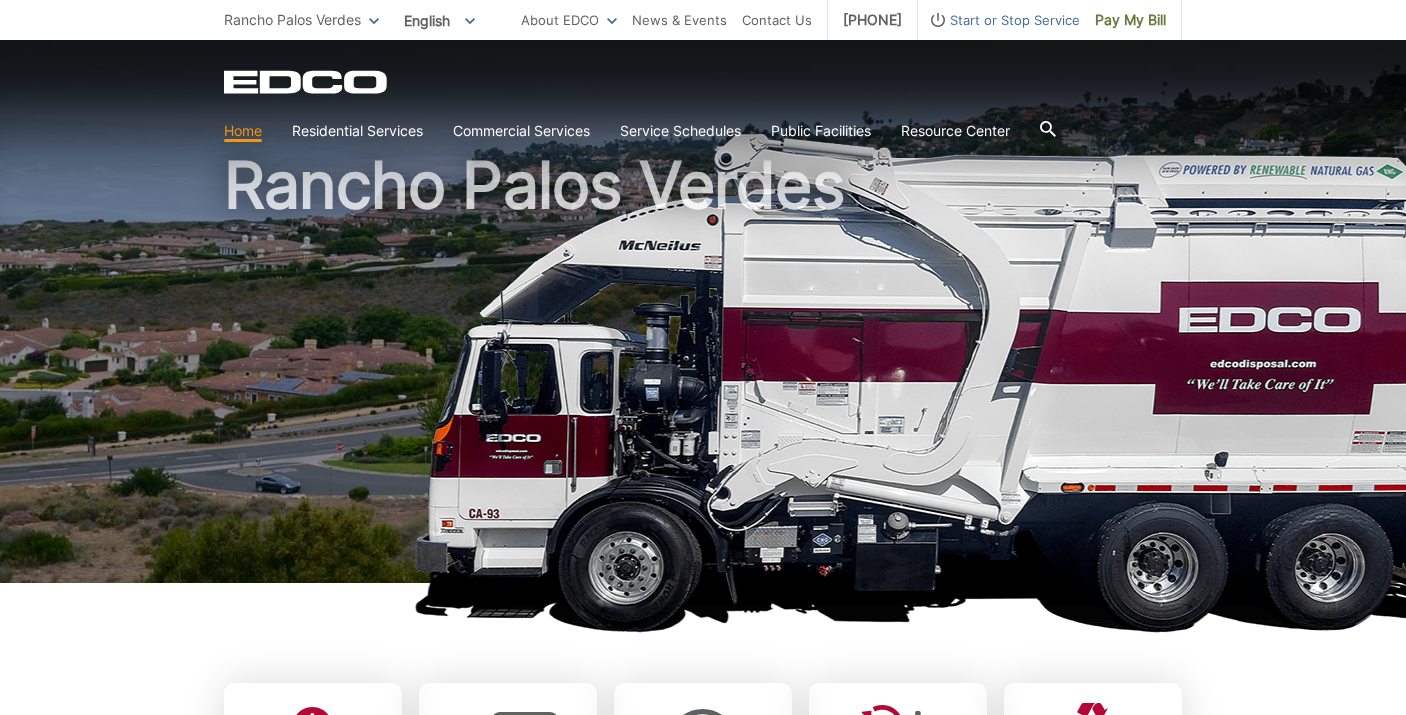 scroll, scrollTop: 72, scrollLeft: 0, axis: vertical 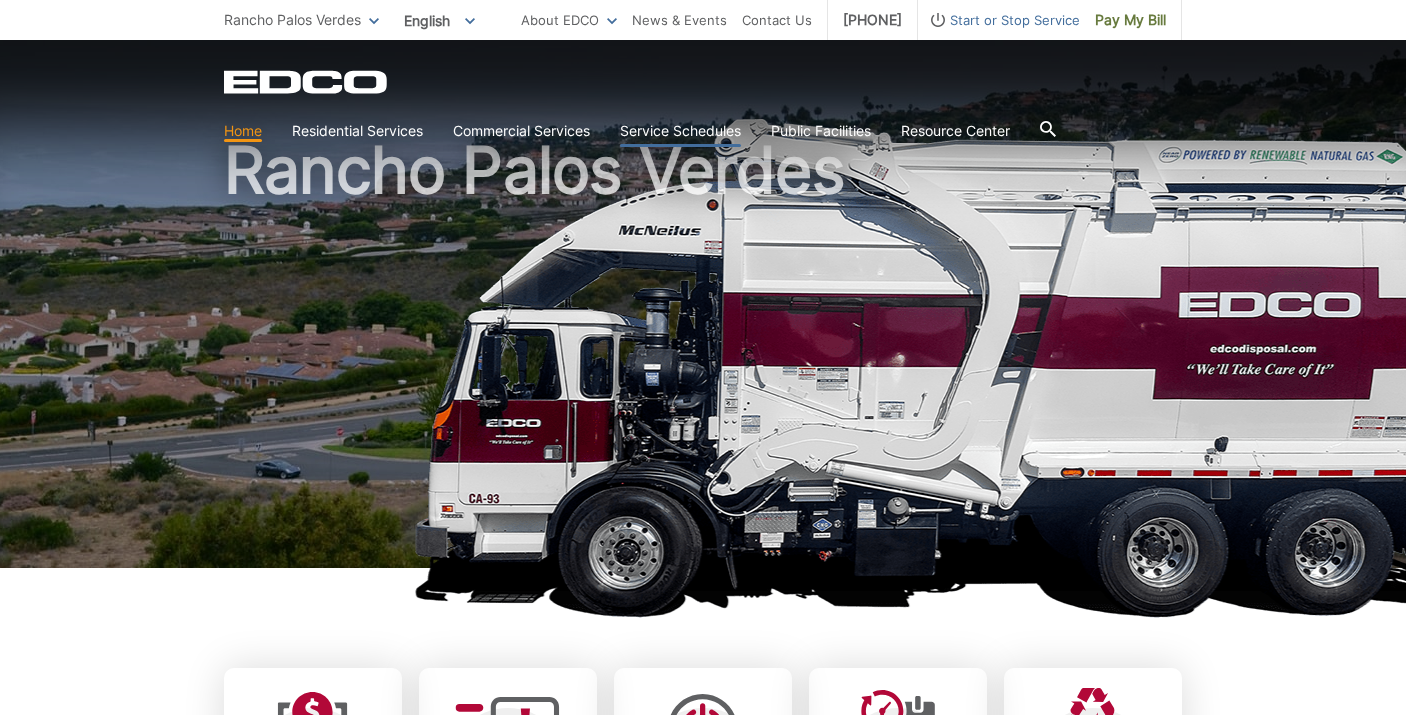 click on "Service Schedules" at bounding box center [680, 131] 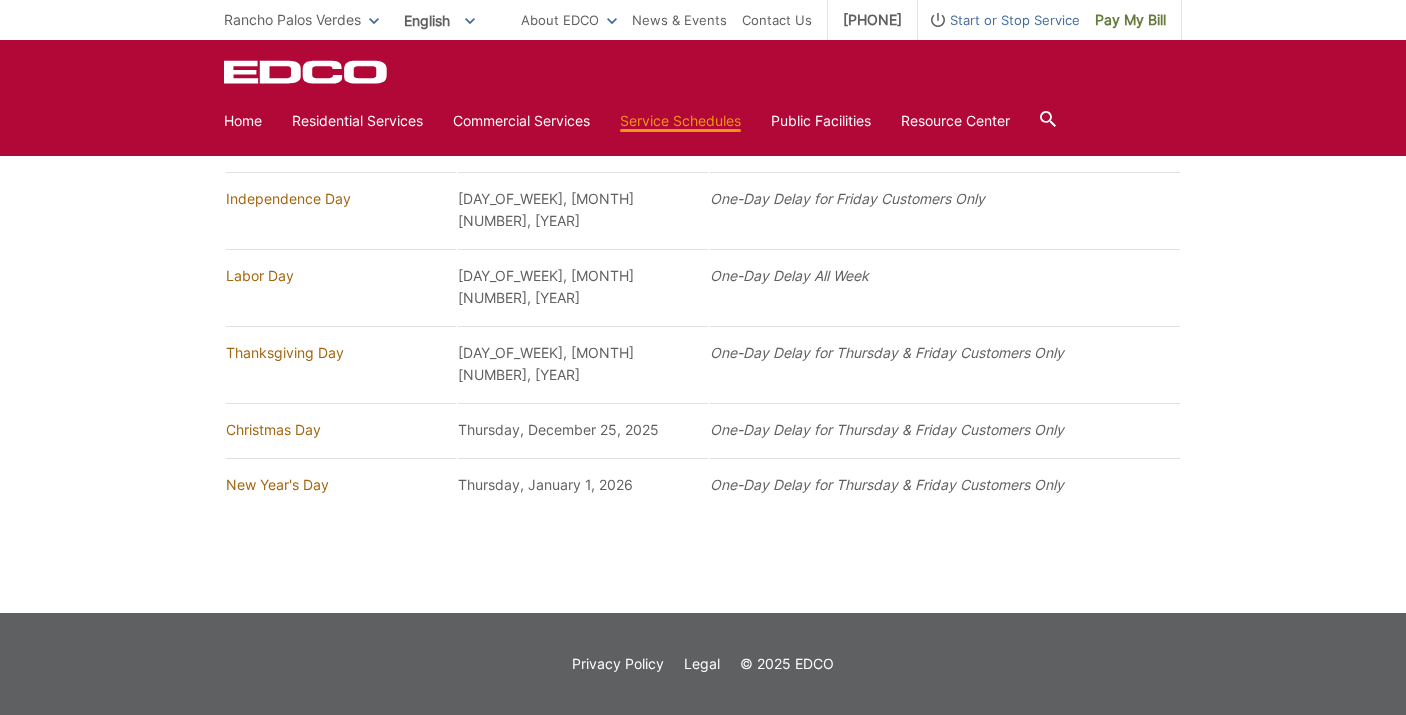 scroll, scrollTop: 1766, scrollLeft: 0, axis: vertical 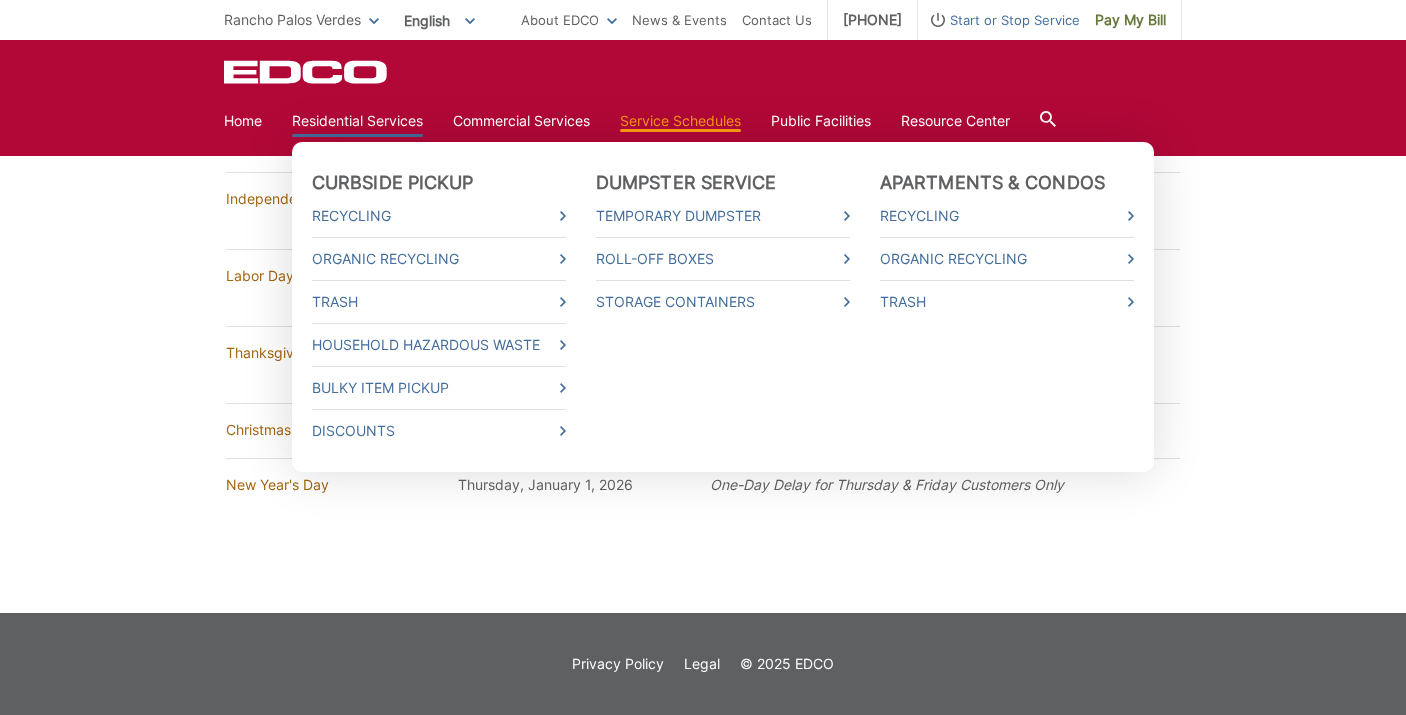click on "Residential Services" at bounding box center [357, 121] 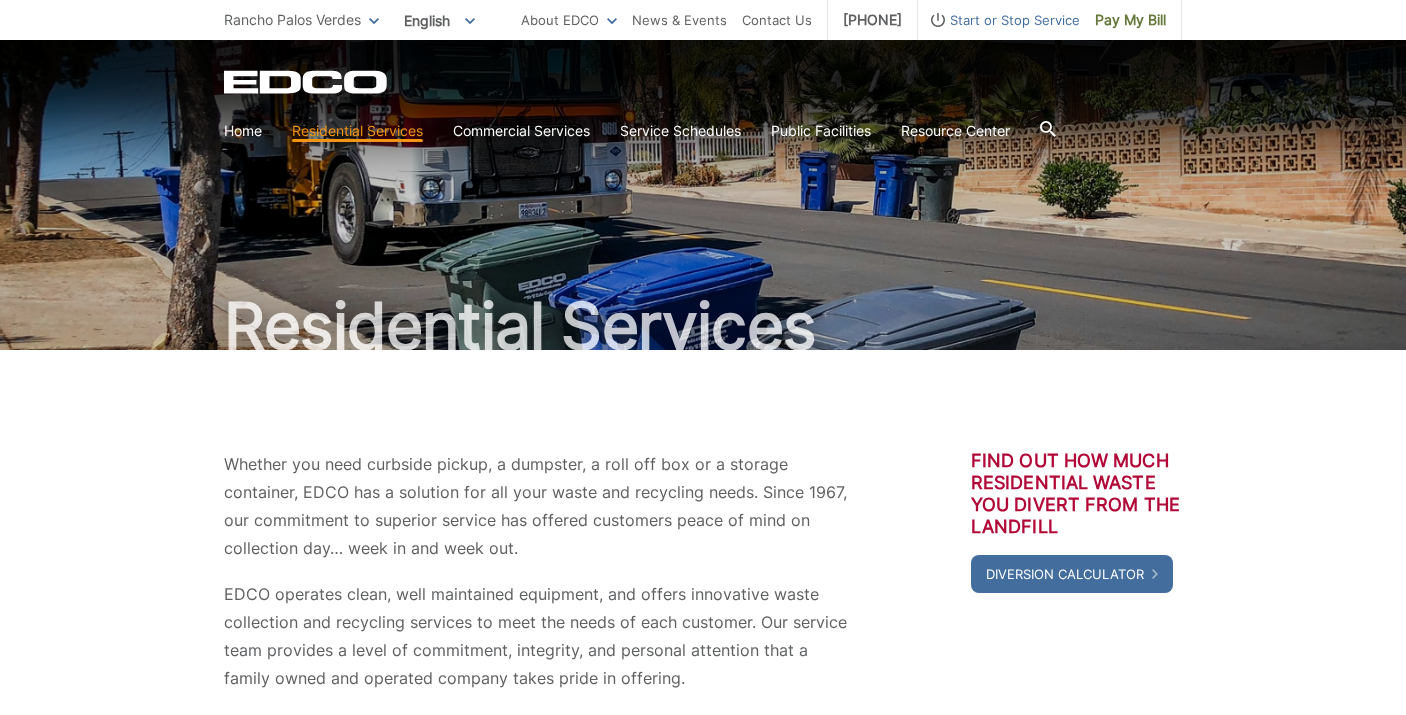 scroll, scrollTop: 0, scrollLeft: 0, axis: both 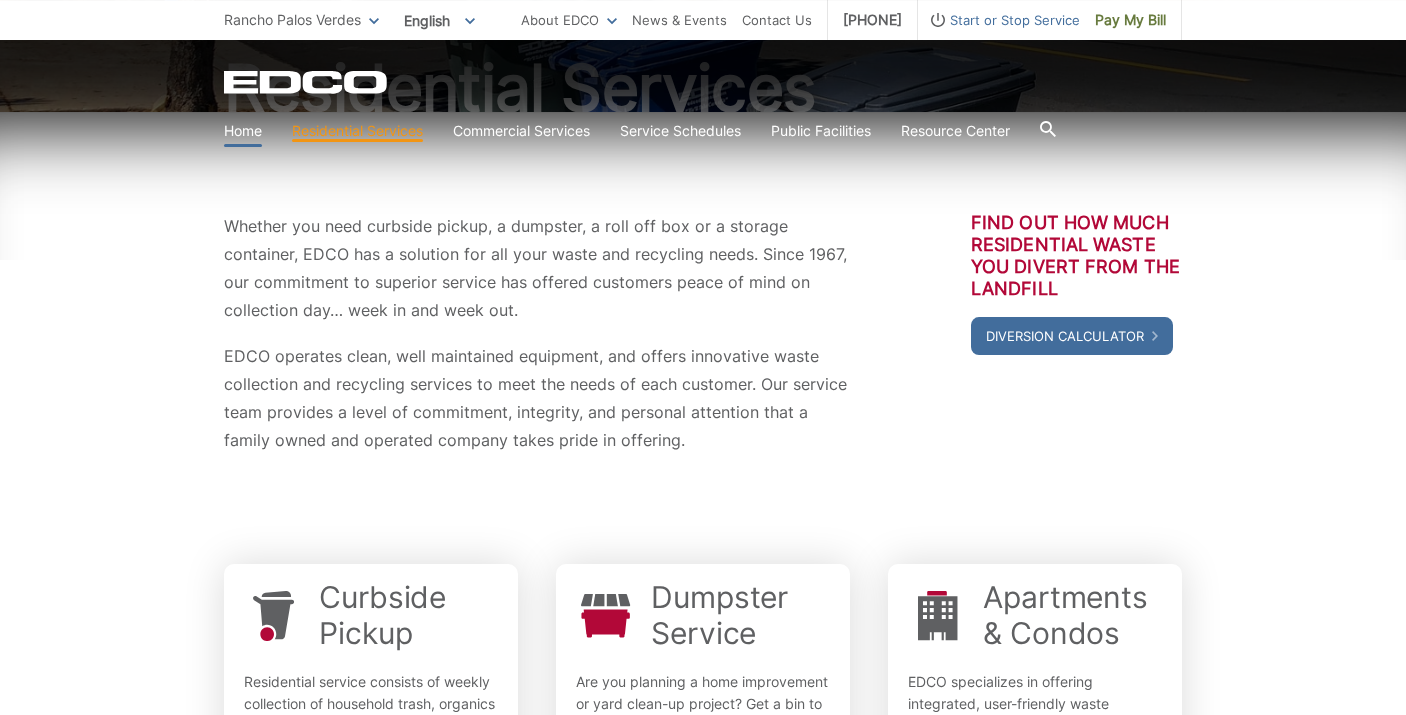 click on "Home" at bounding box center [243, 131] 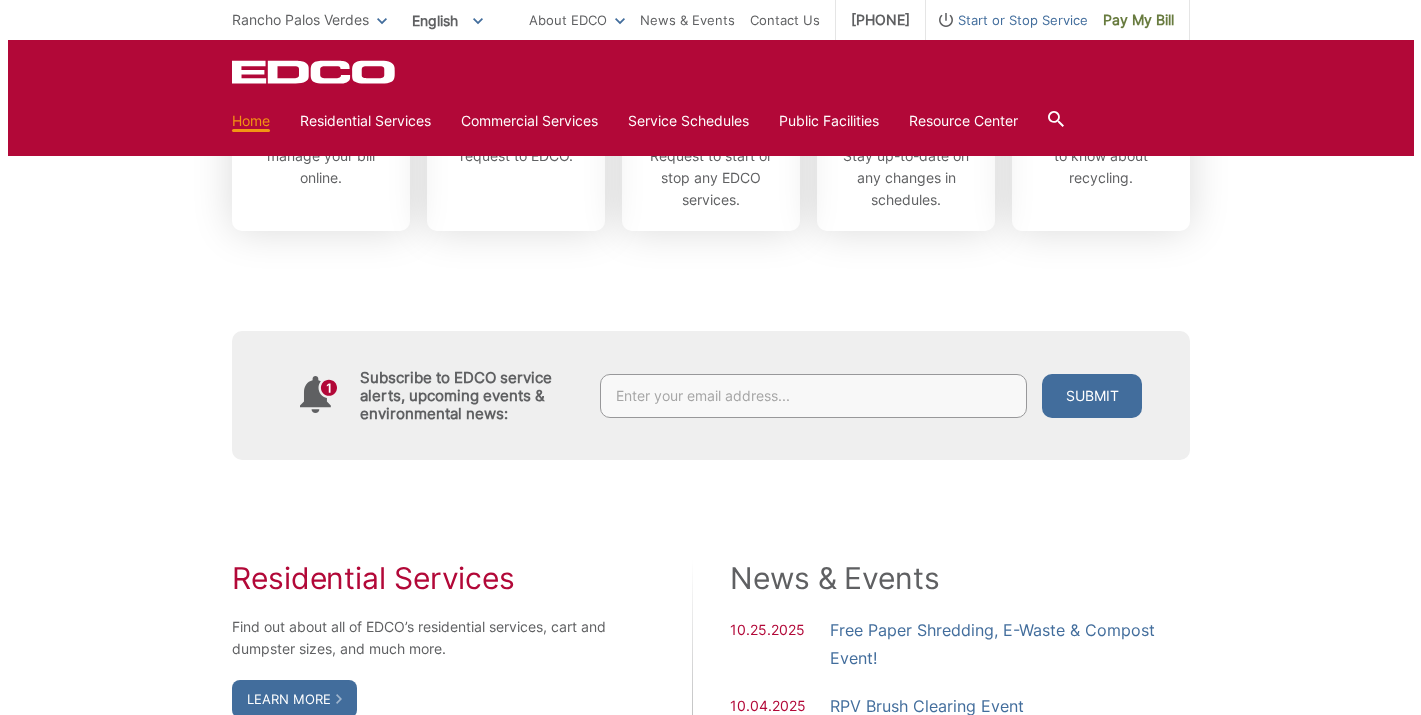 scroll, scrollTop: 799, scrollLeft: 0, axis: vertical 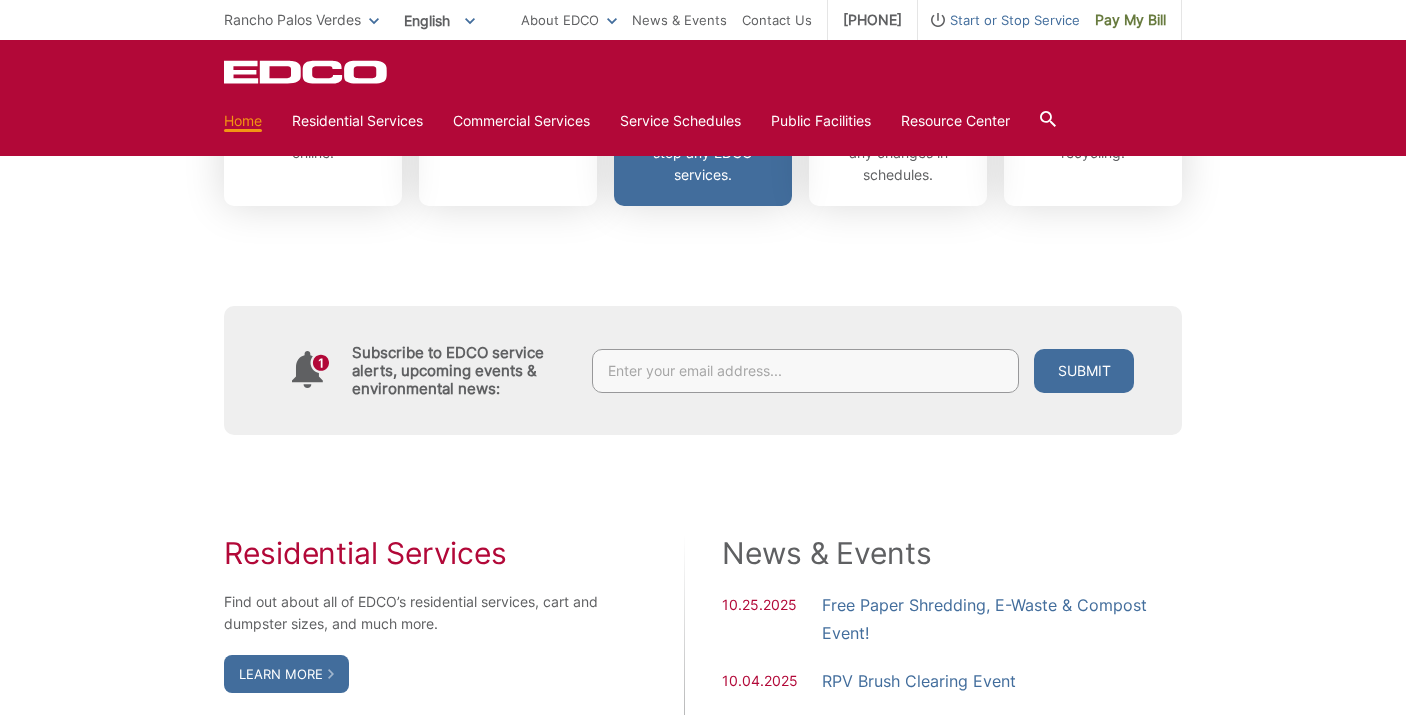 click on "Start or Stop Service" at bounding box center (703, 83) 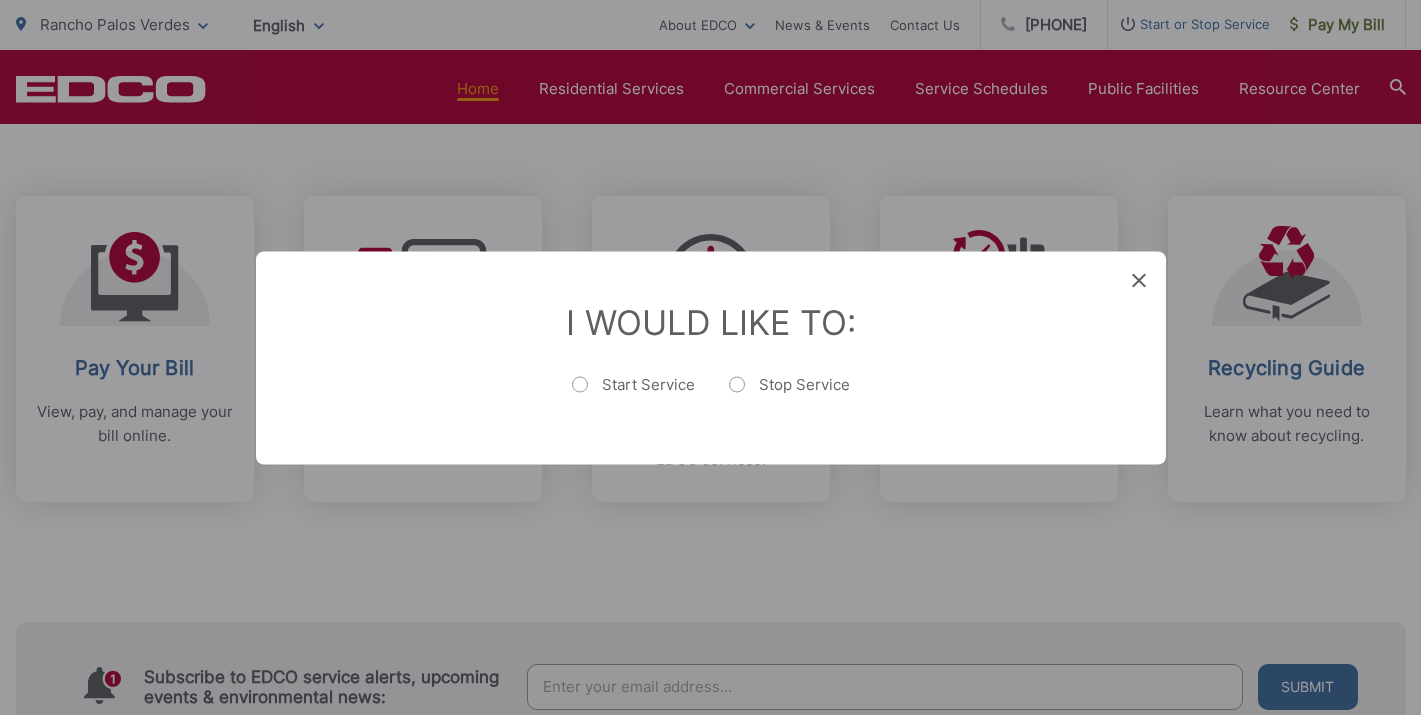 click on "Start Service" at bounding box center [633, 394] 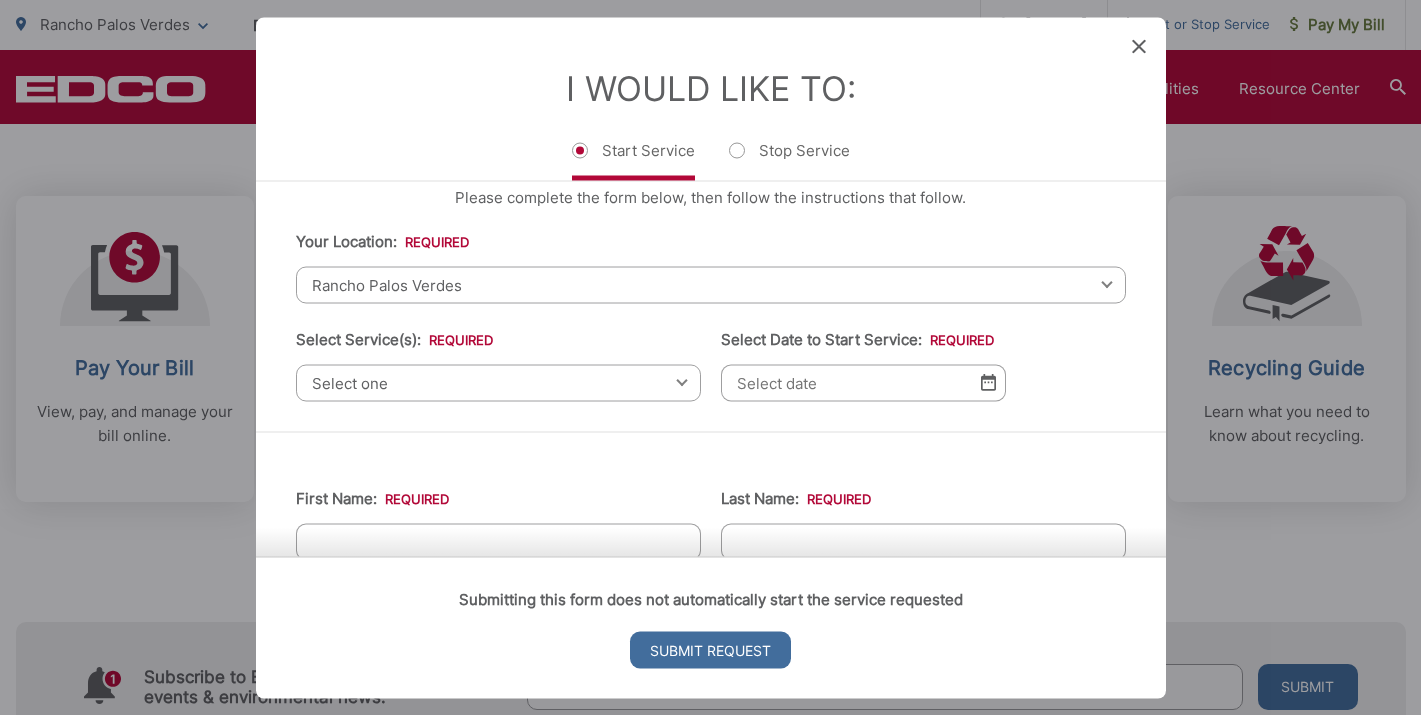scroll, scrollTop: 0, scrollLeft: 0, axis: both 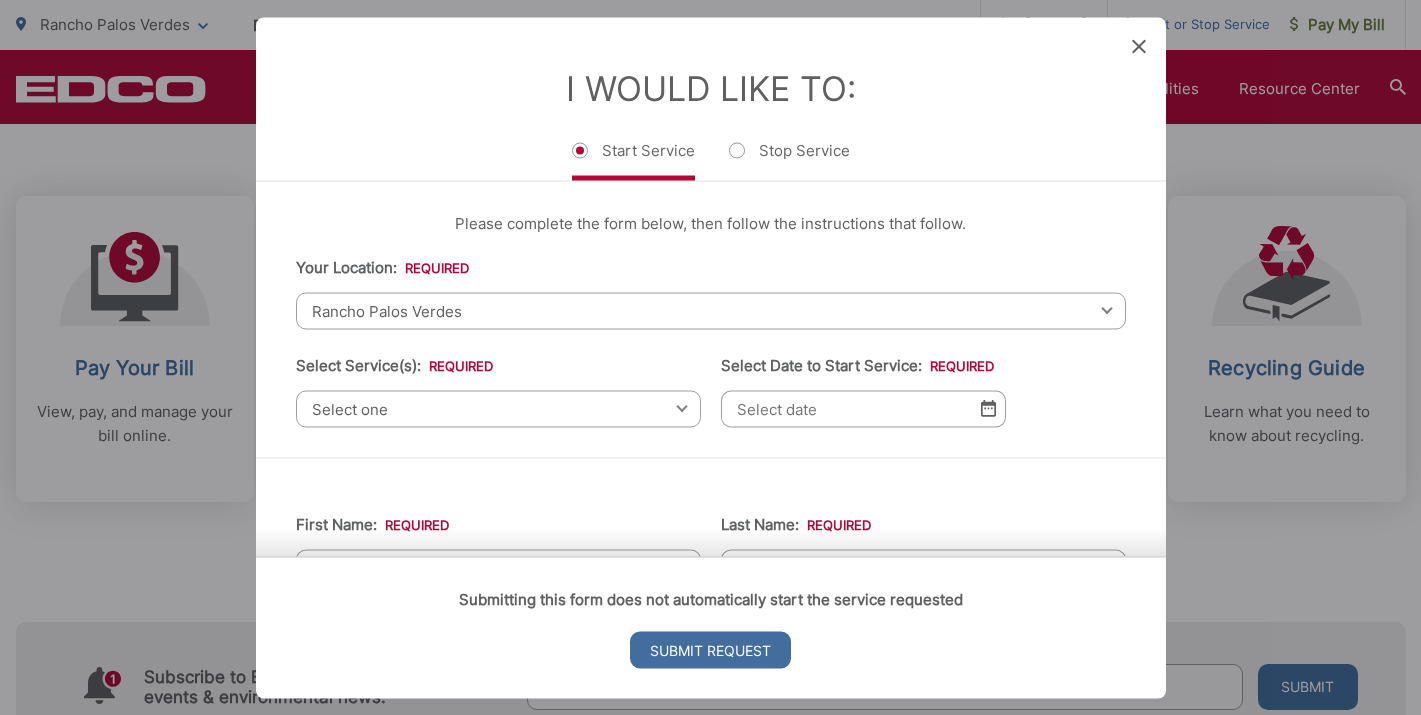 click on "Select one" at bounding box center (498, 408) 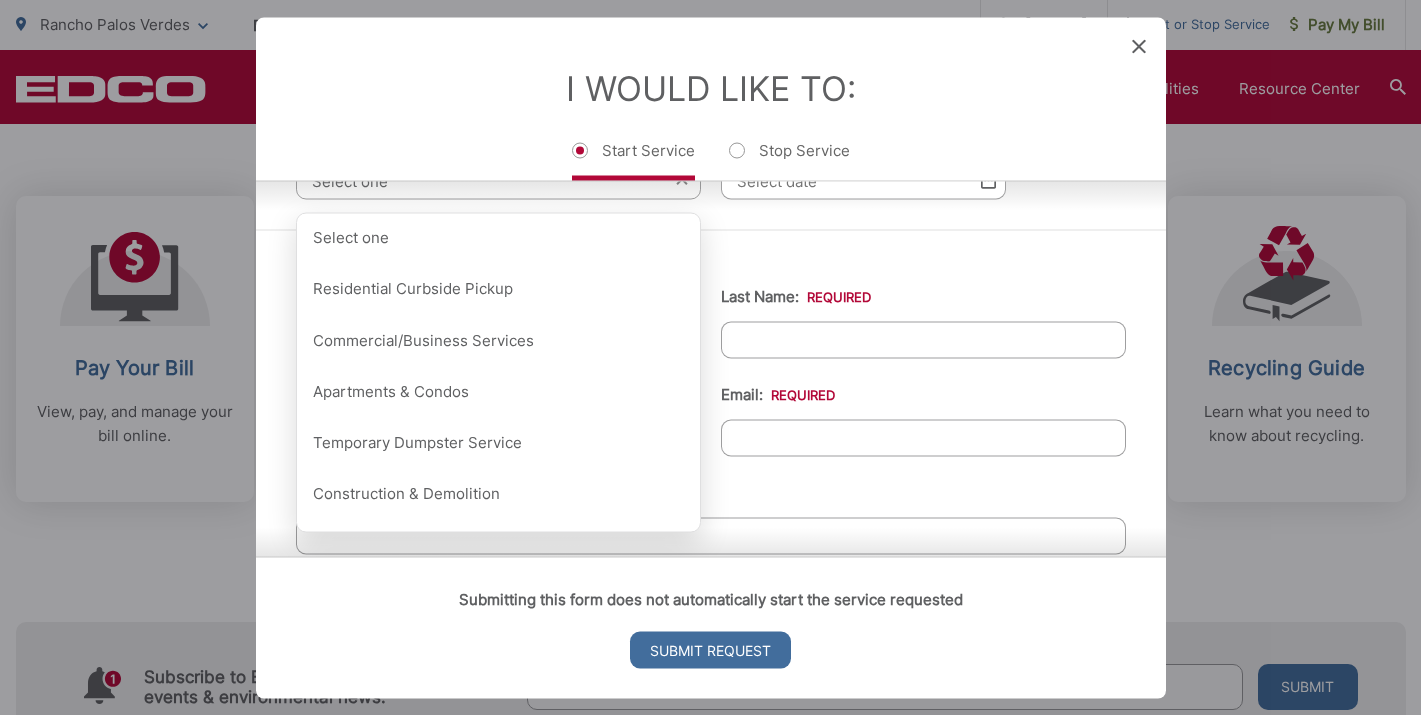 scroll, scrollTop: 231, scrollLeft: 0, axis: vertical 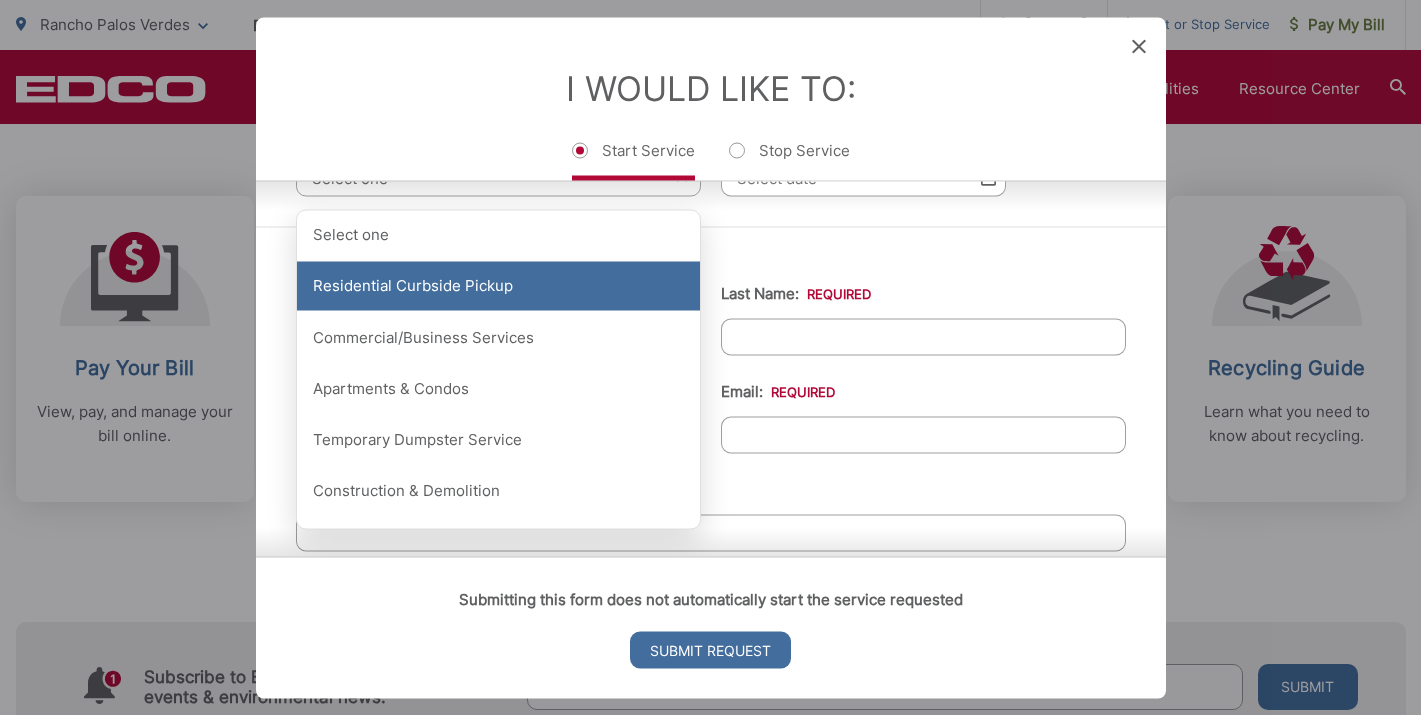 click on "Residential Curbside Pickup" at bounding box center (498, 286) 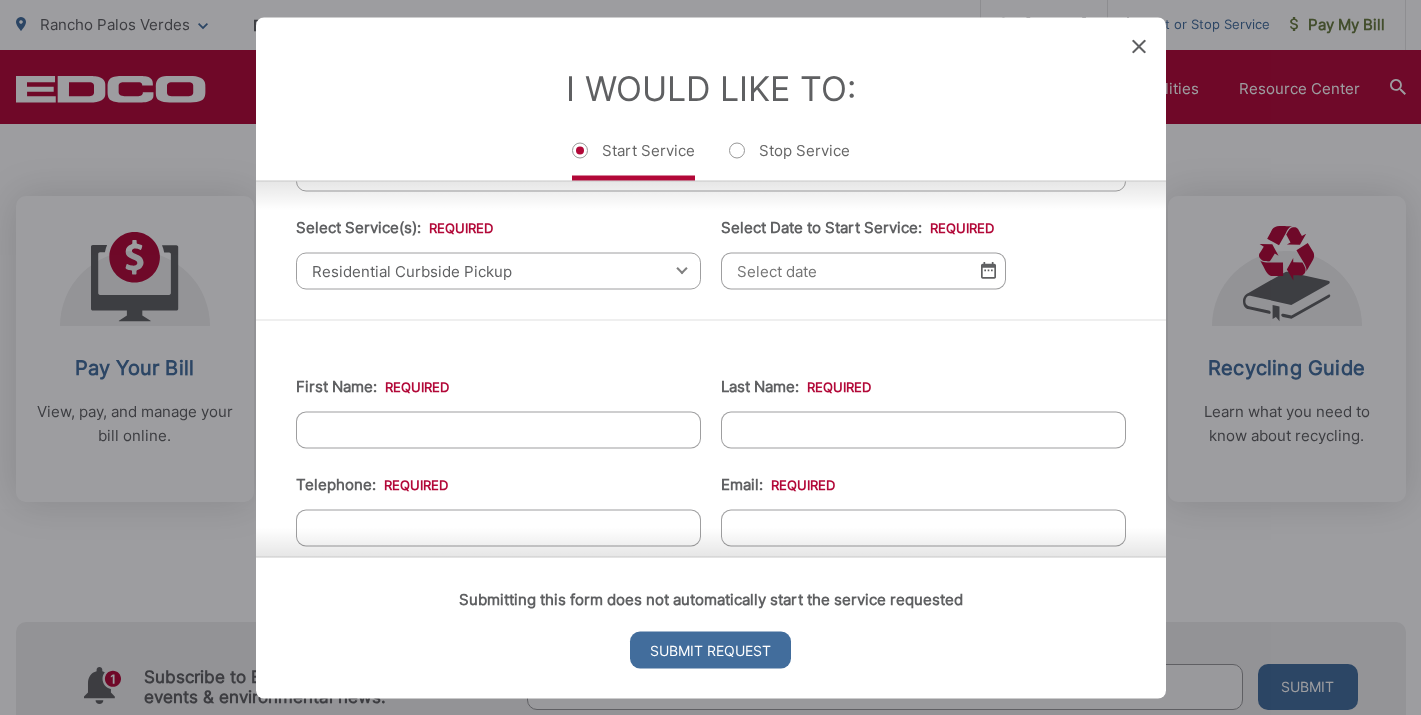 scroll, scrollTop: 133, scrollLeft: 0, axis: vertical 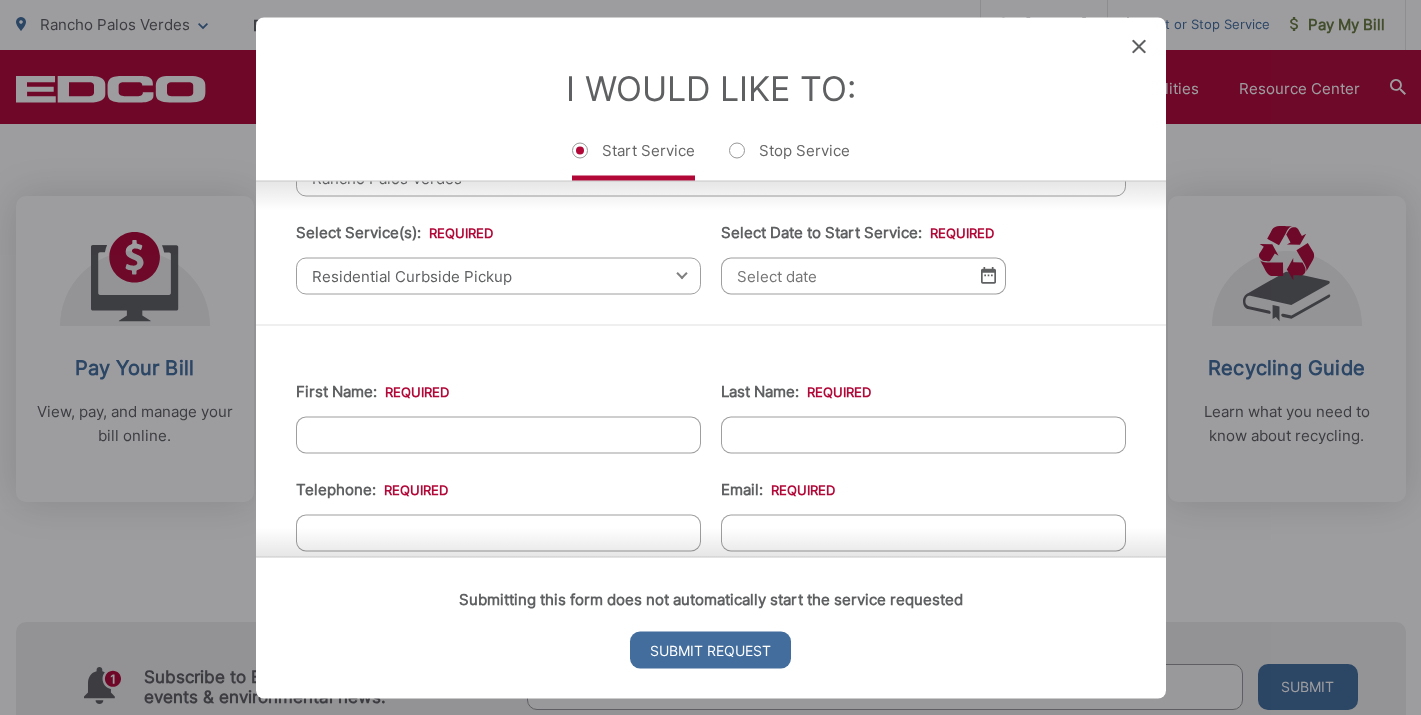 click at bounding box center (988, 275) 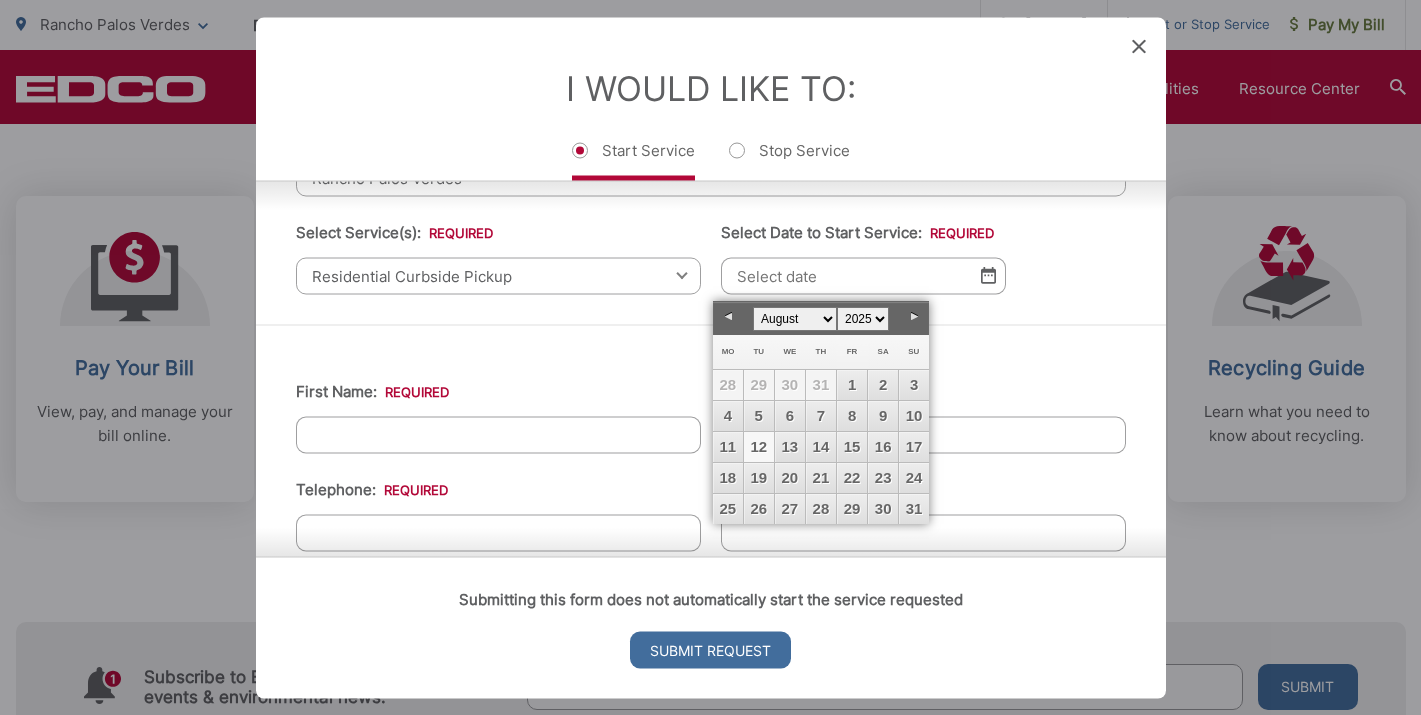 click on "12" at bounding box center (759, 447) 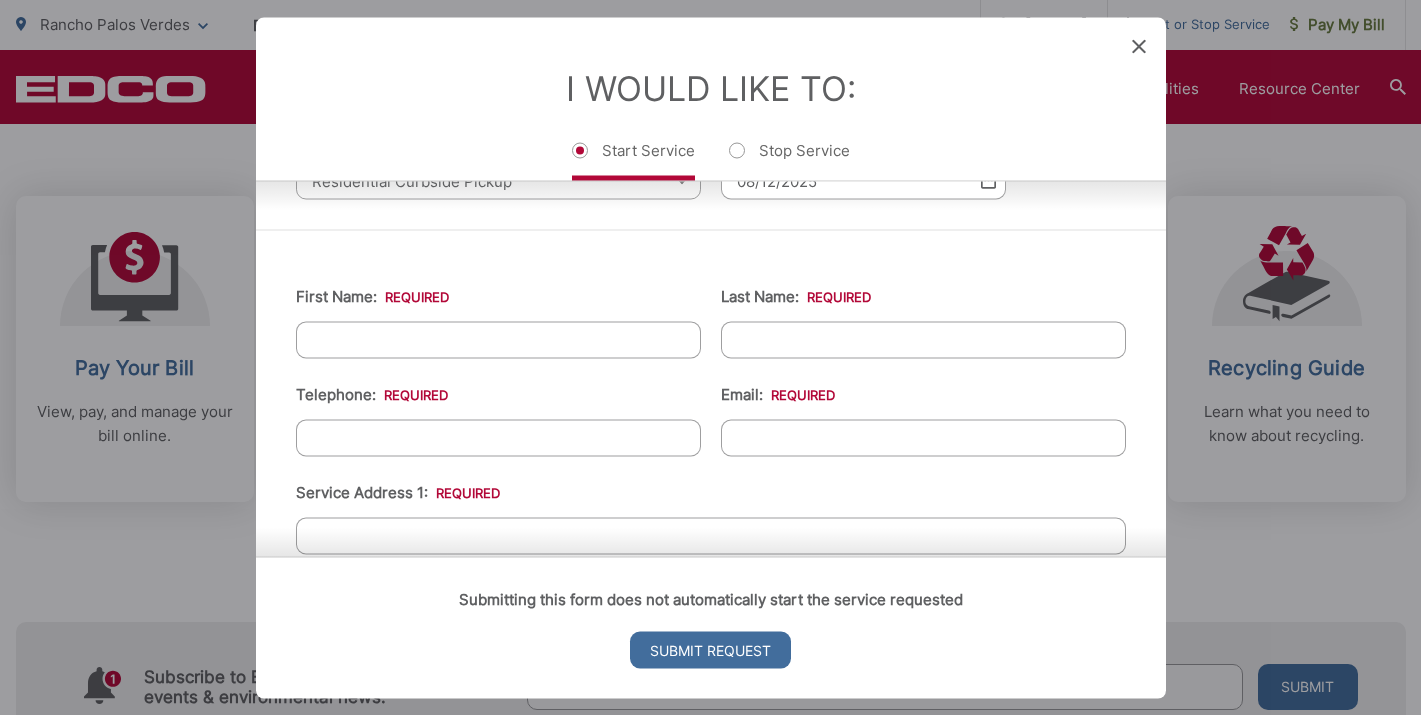 scroll, scrollTop: 229, scrollLeft: 0, axis: vertical 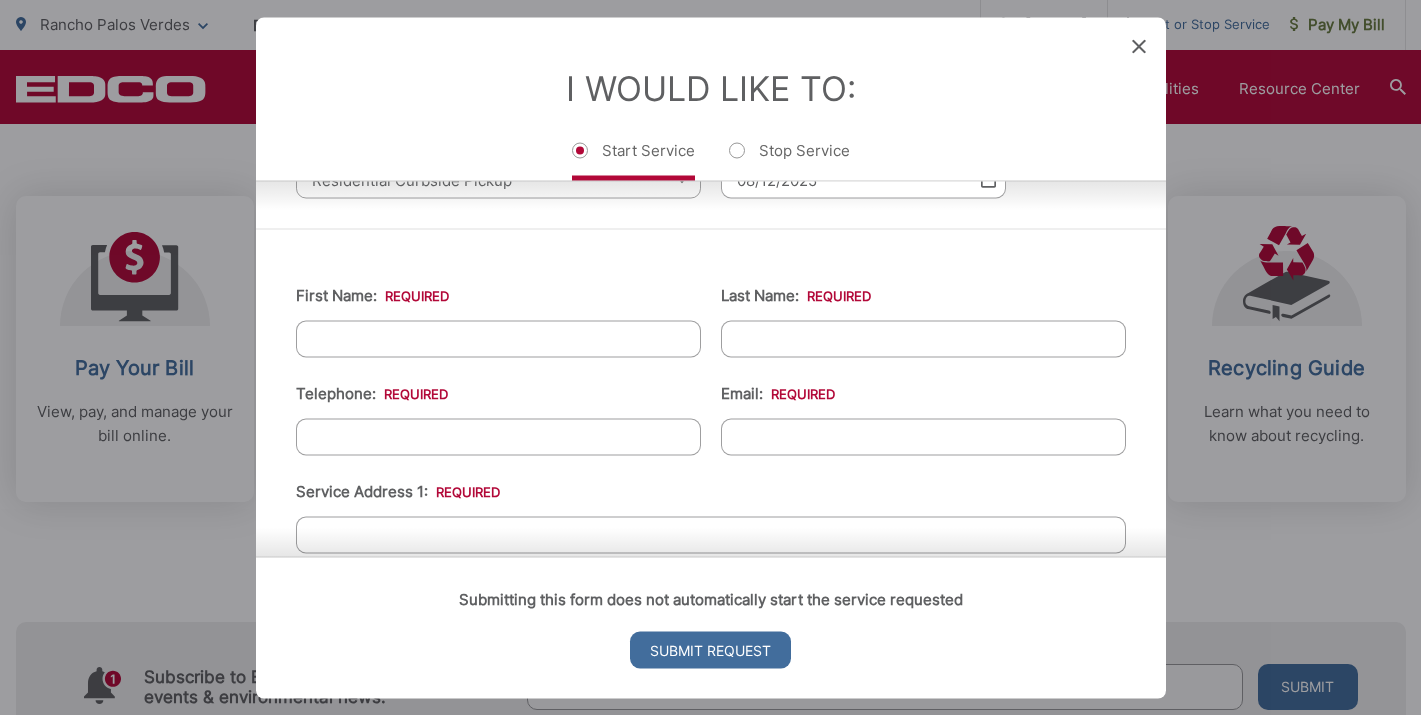 click on "First Name: *" at bounding box center (498, 338) 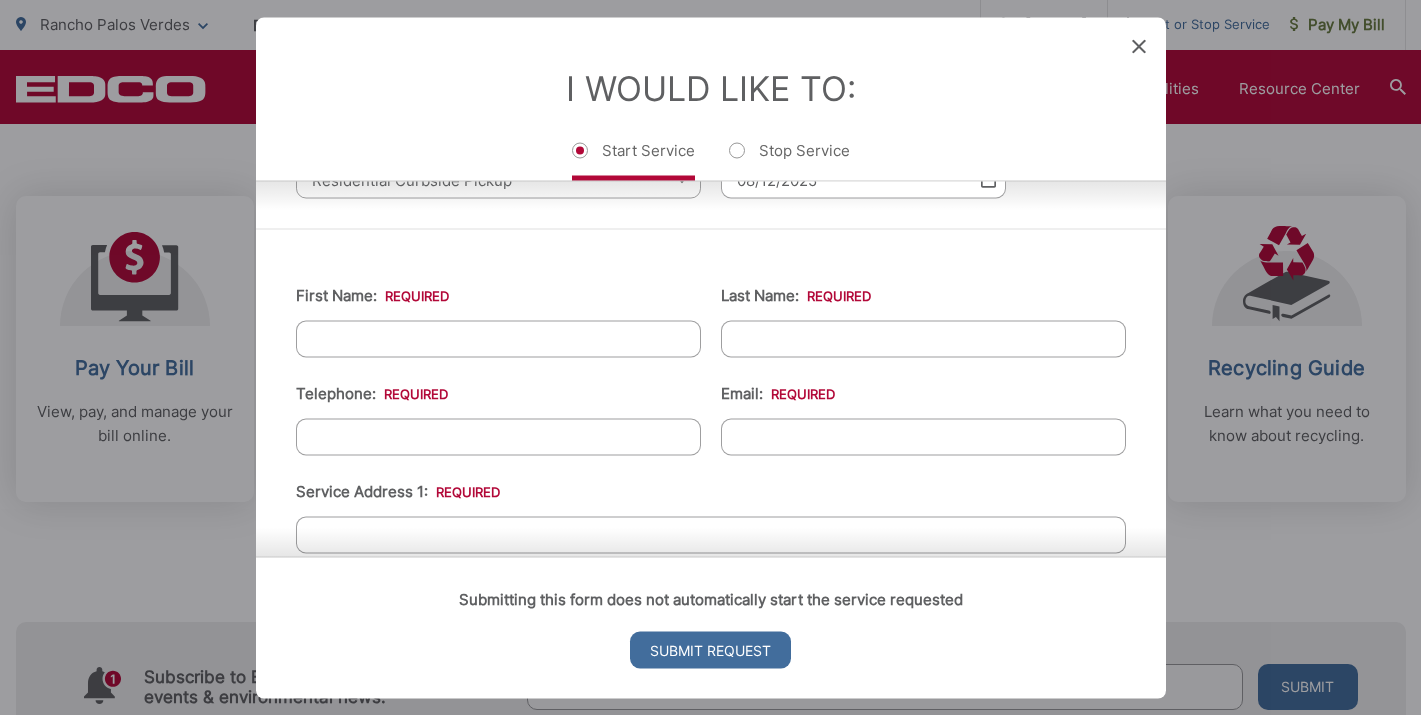 click on "First Name: [FIRST] Last Name: [LAST] Telephone: [PHONE] Email: [EMAIL]
Service Address 1: [ADDRESS] Service Address 2: [ADDRESS] City: [CITY] Zip Code: [ZIP] Billing Address: [ADDRESS] Forwarding Address: [ADDRESS] City: [CITY] Zip Code: [ZIP] State: [STATE] Comments:" at bounding box center (711, 696) 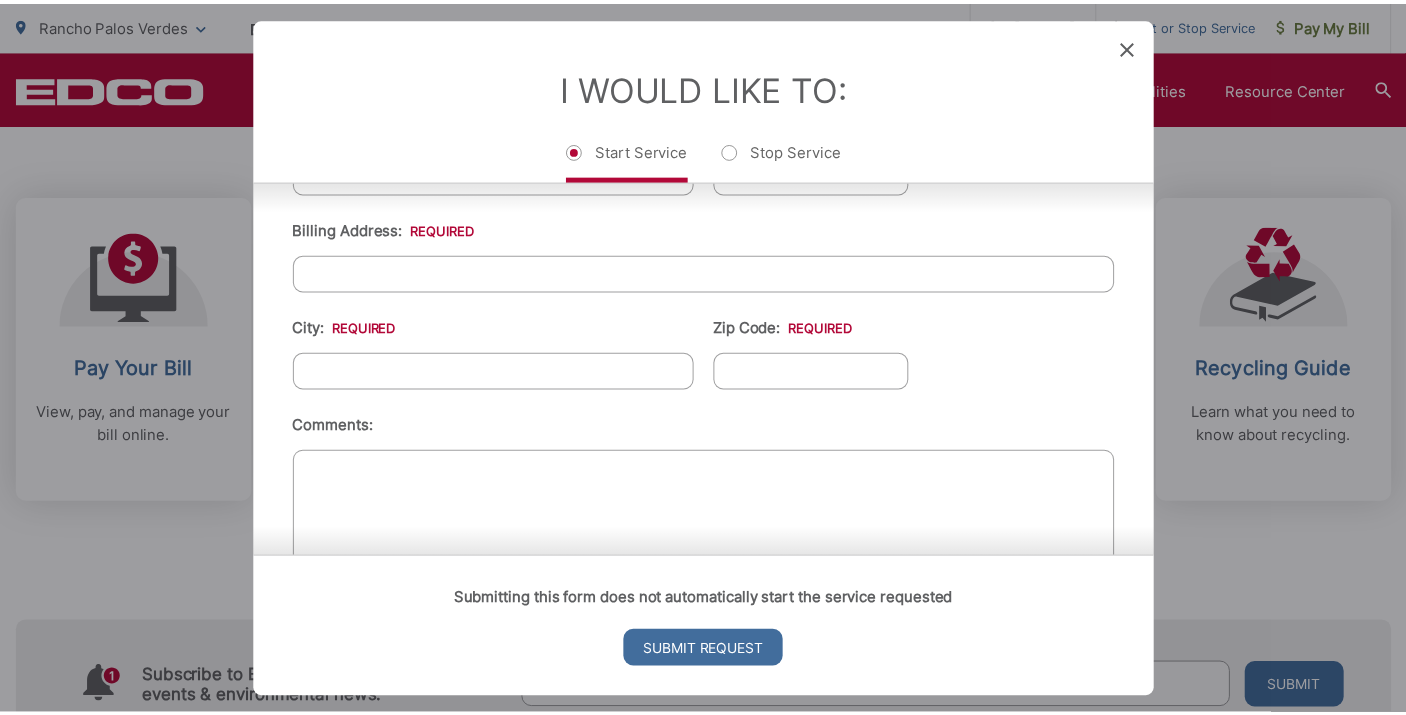 scroll, scrollTop: 838, scrollLeft: 0, axis: vertical 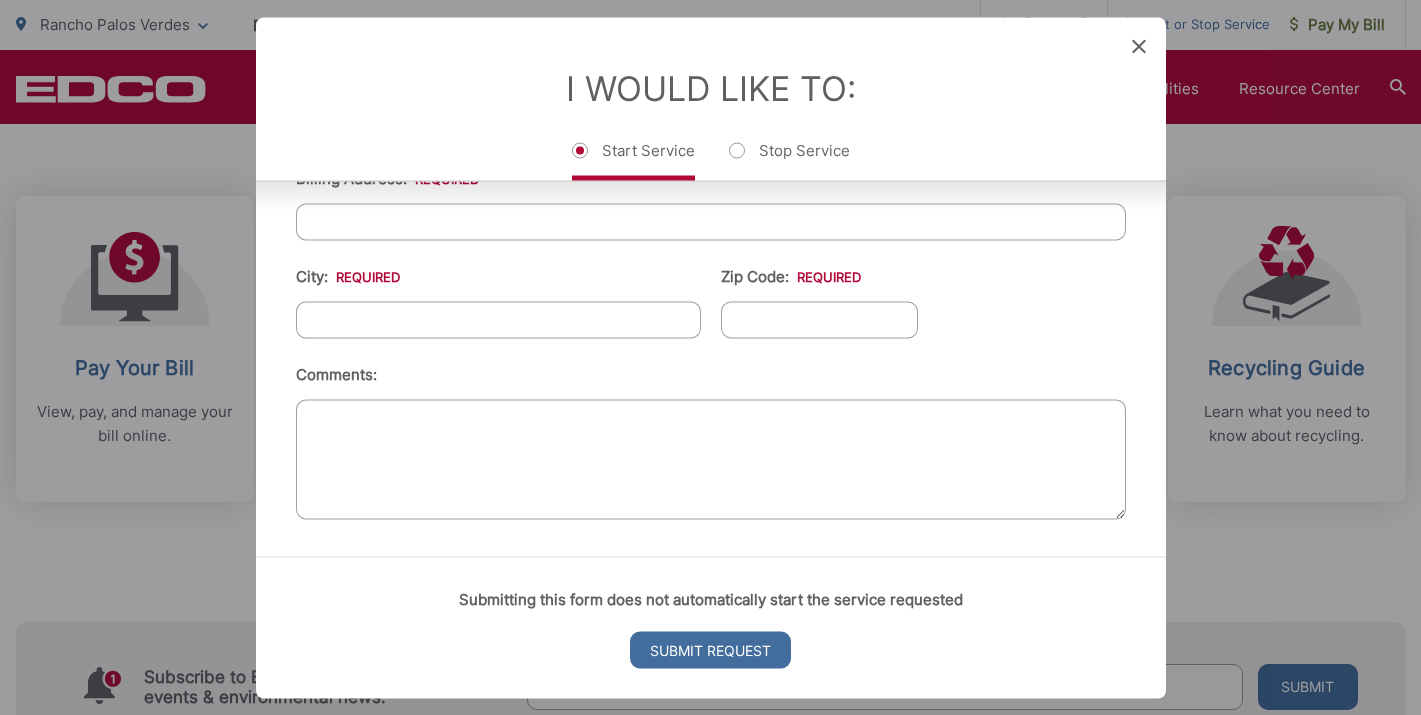 click 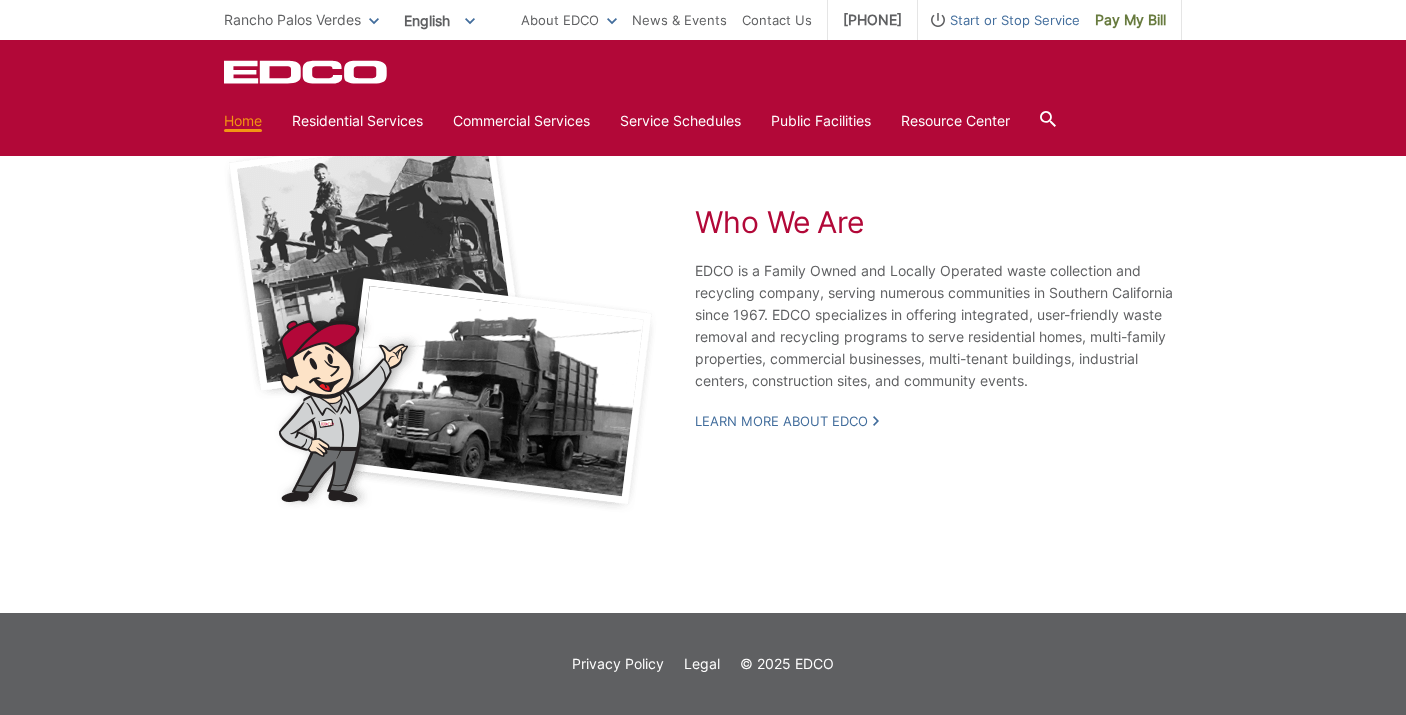scroll, scrollTop: 3901, scrollLeft: 0, axis: vertical 